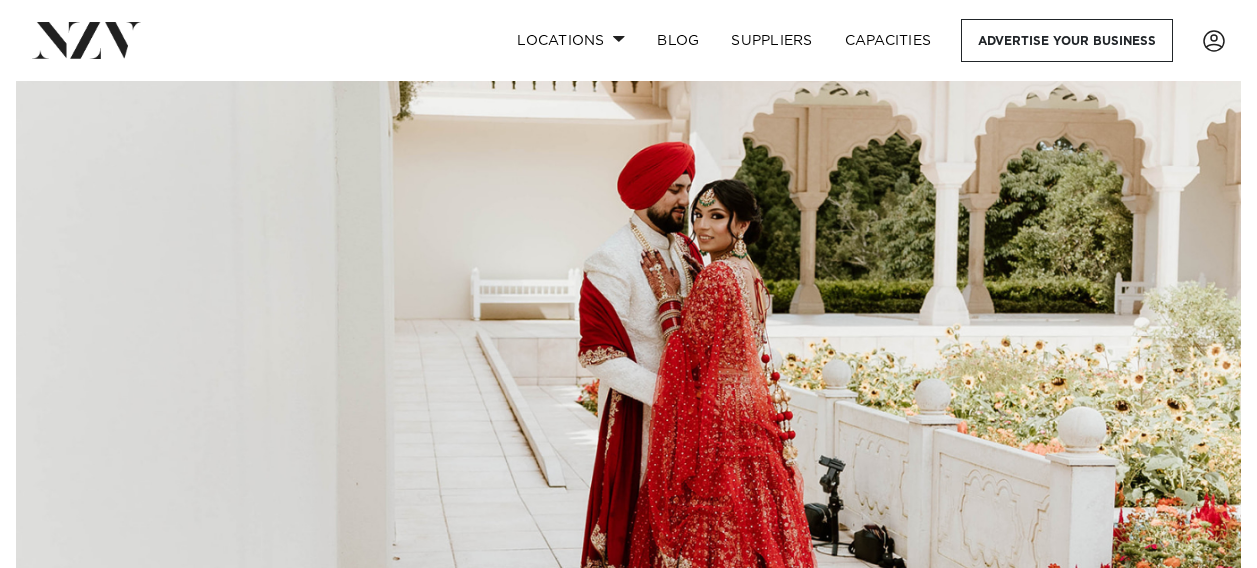 scroll, scrollTop: 0, scrollLeft: 0, axis: both 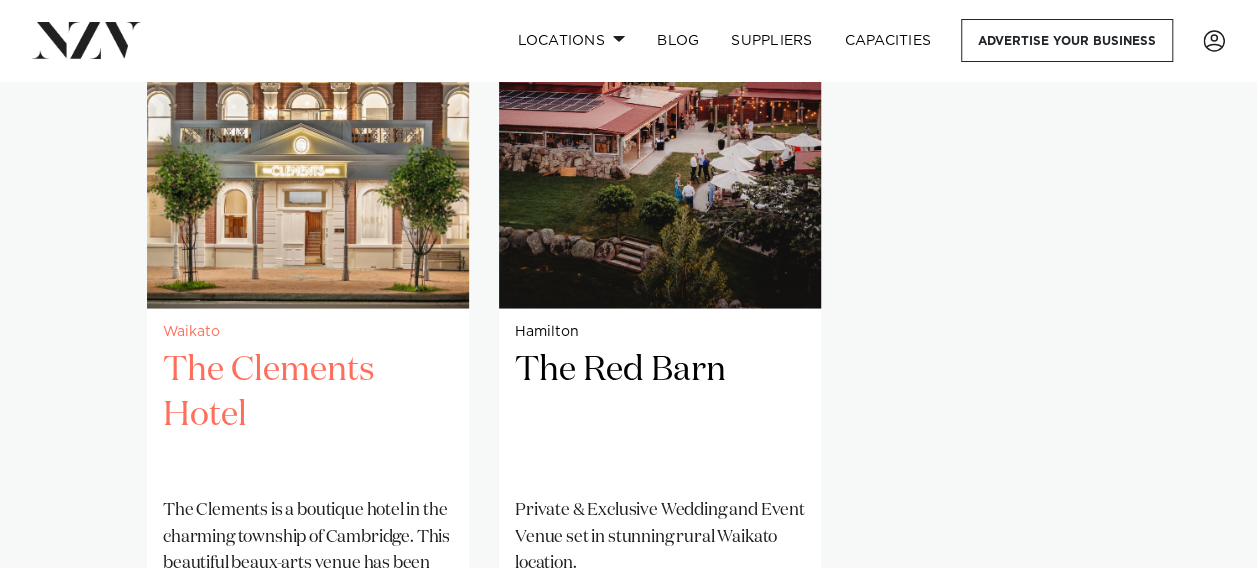 click on "The Clements Hotel" at bounding box center [308, 414] 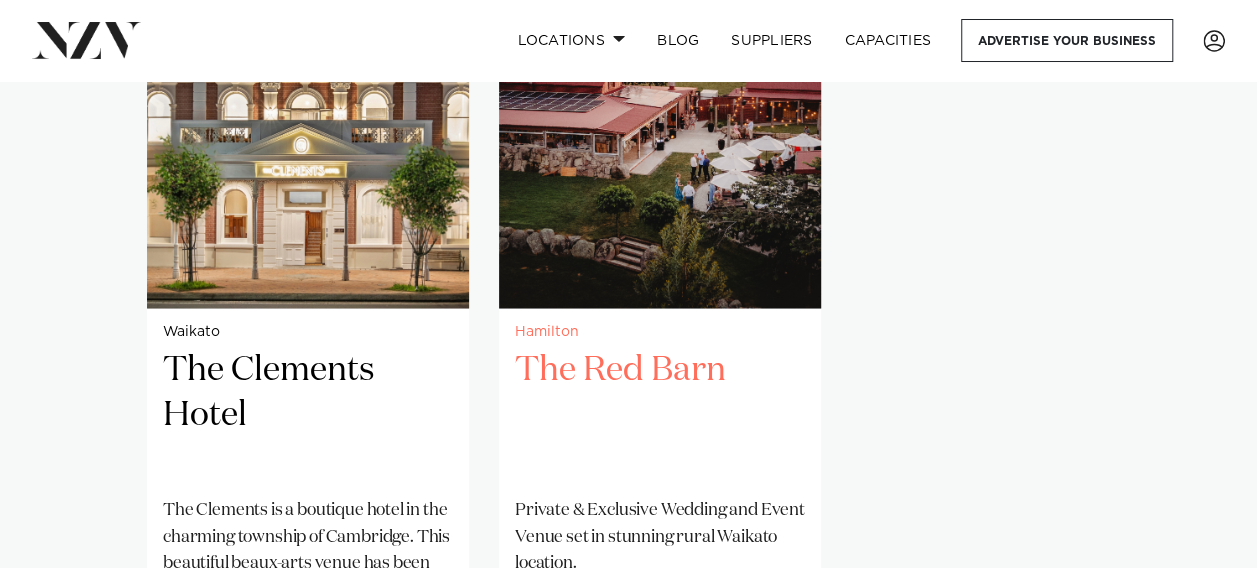 click on "The Red Barn" at bounding box center [660, 414] 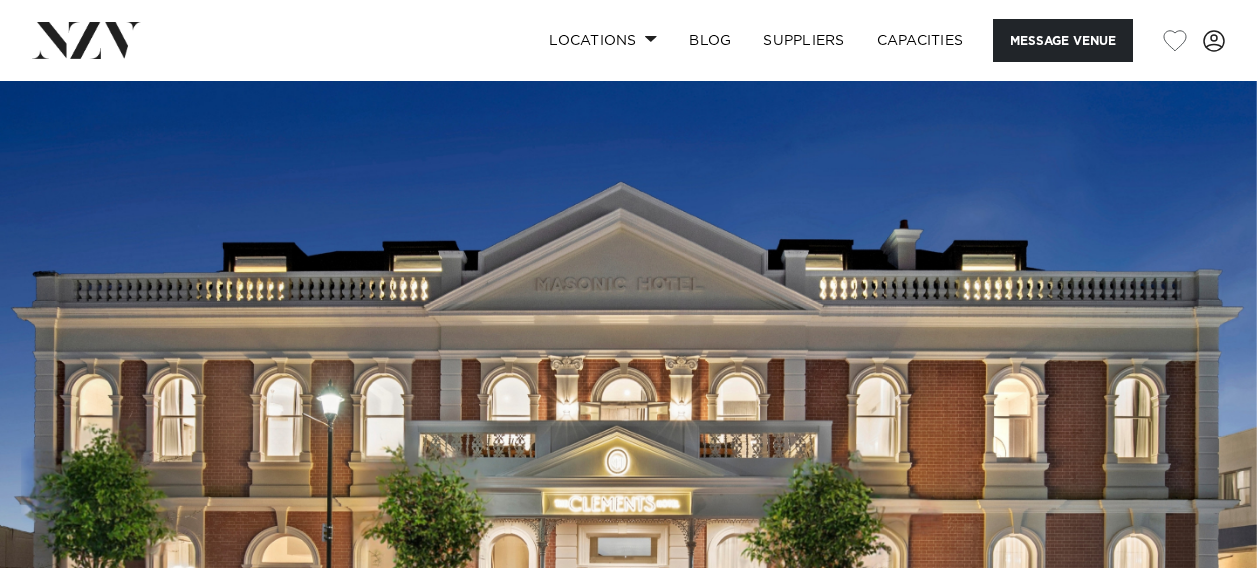scroll, scrollTop: 0, scrollLeft: 0, axis: both 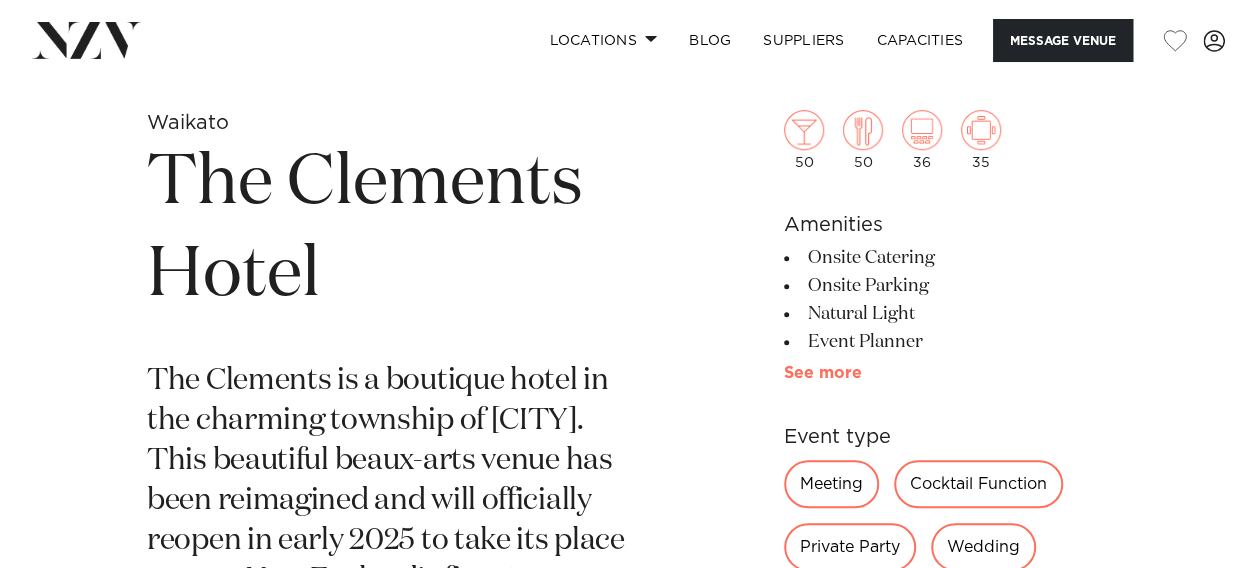 click on "See more" at bounding box center [862, 373] 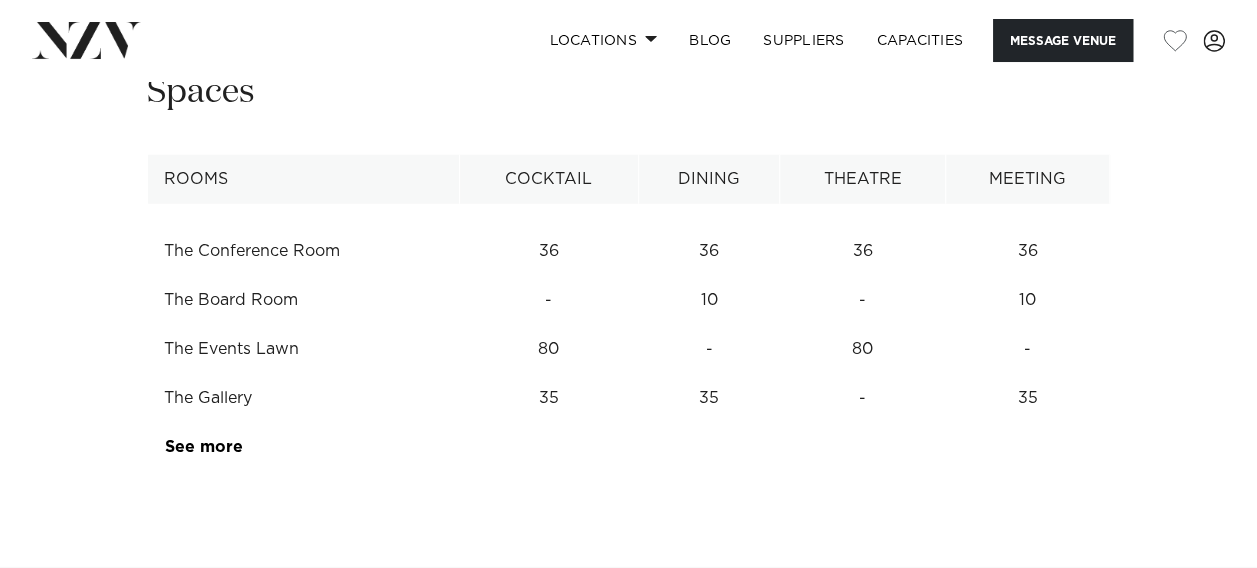 scroll, scrollTop: 2681, scrollLeft: 0, axis: vertical 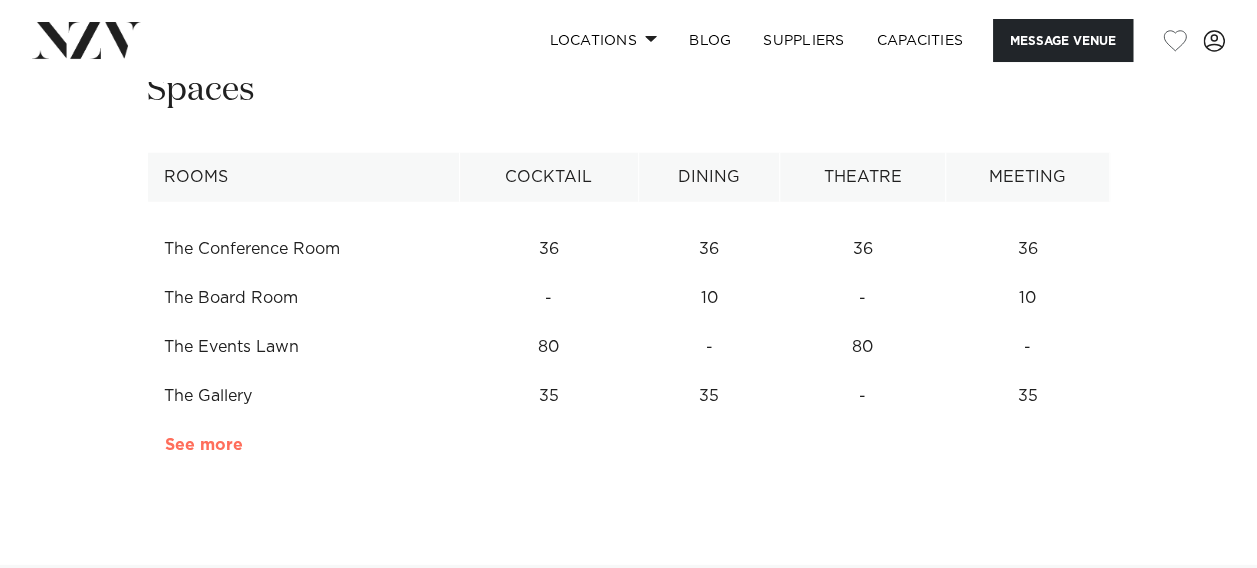 click on "See more" at bounding box center [243, 445] 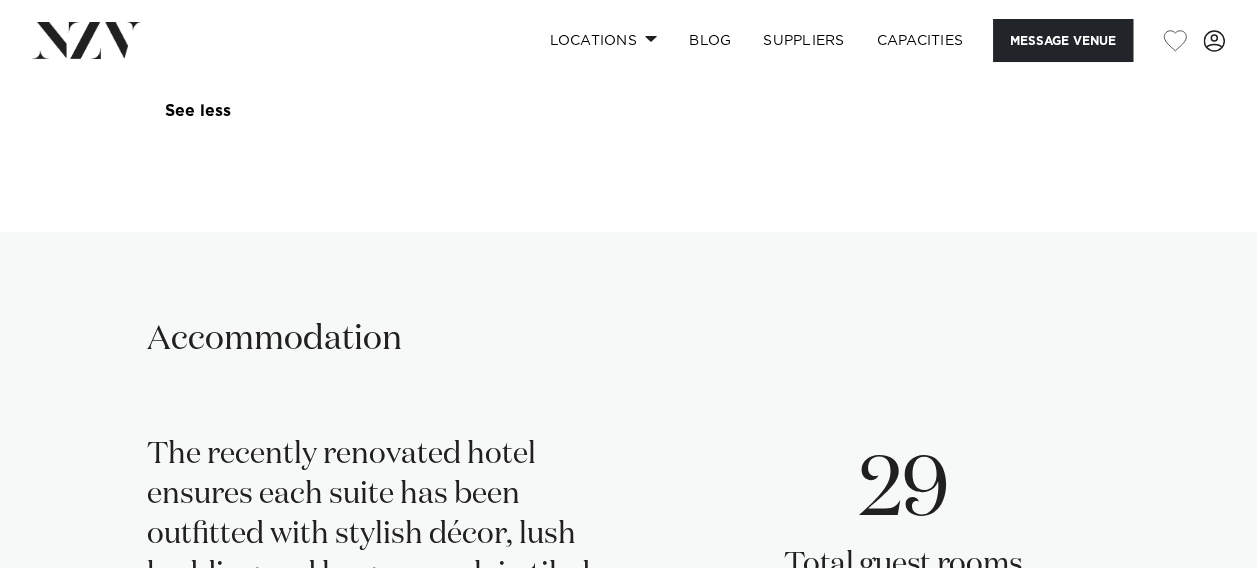 scroll, scrollTop: 3113, scrollLeft: 0, axis: vertical 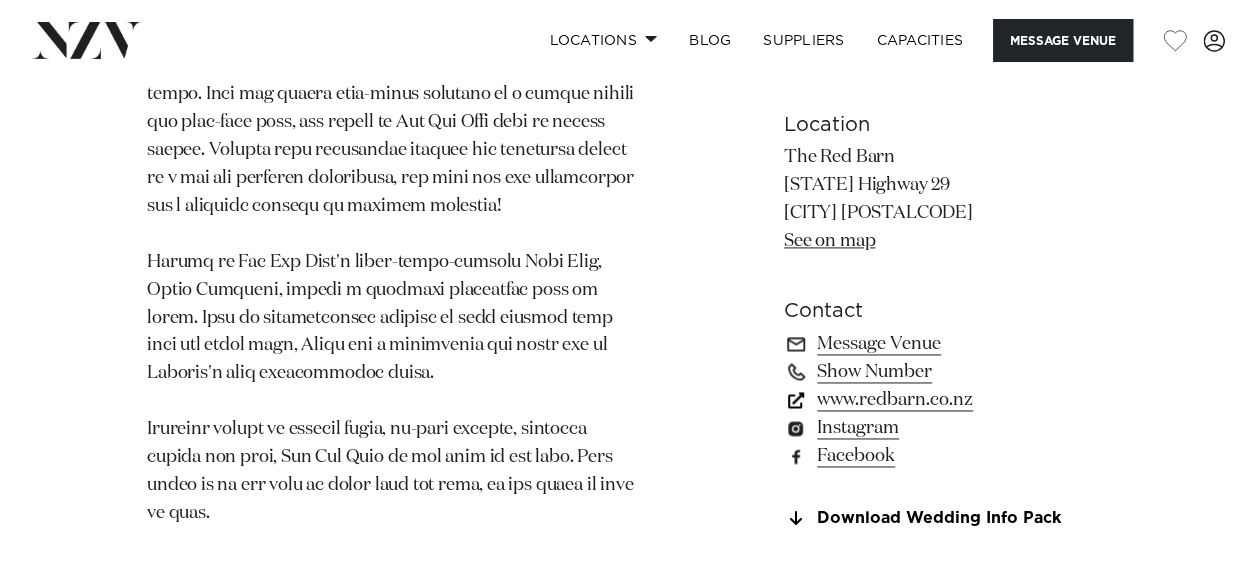 click on "www.redbarn.co.nz" at bounding box center [947, 400] 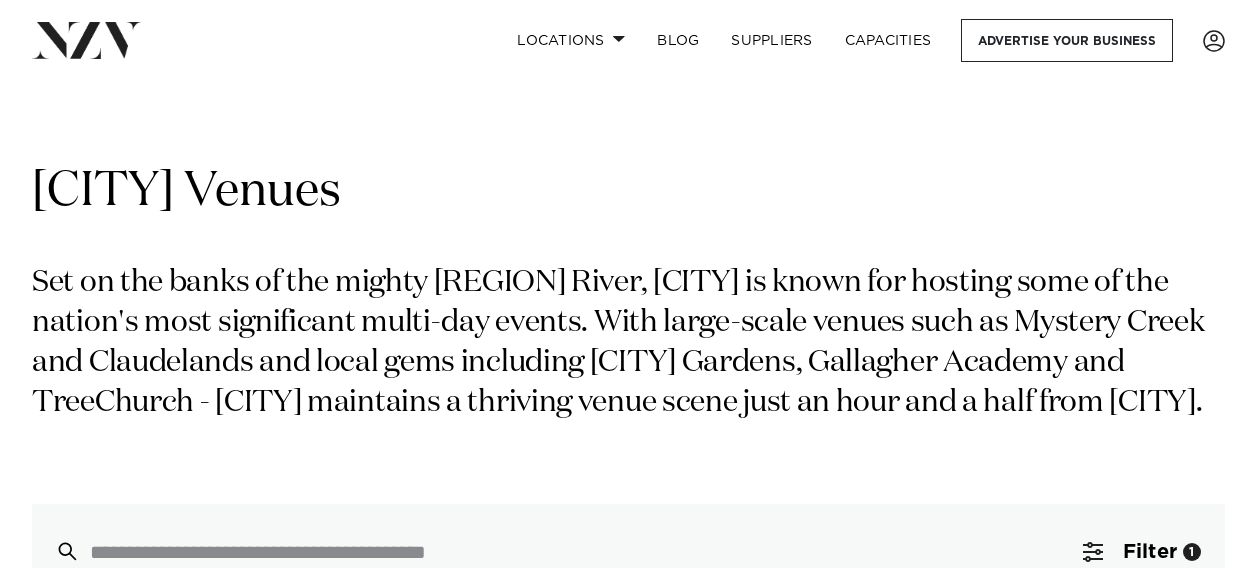 scroll, scrollTop: 0, scrollLeft: 0, axis: both 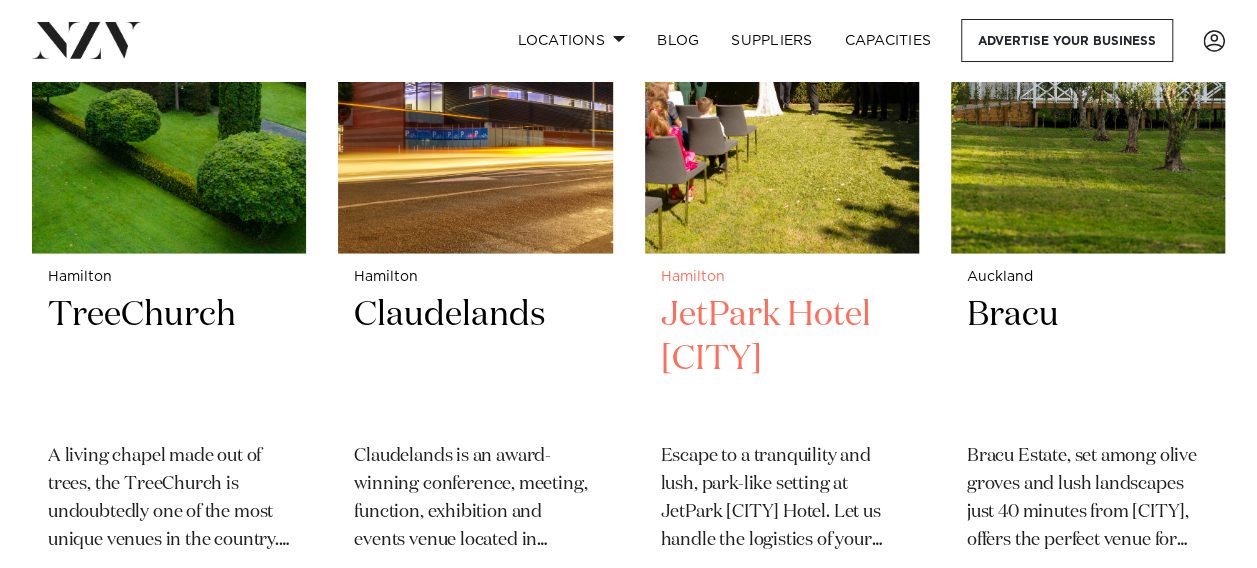 click on "JetPark Hotel Hamilton" at bounding box center [782, 359] 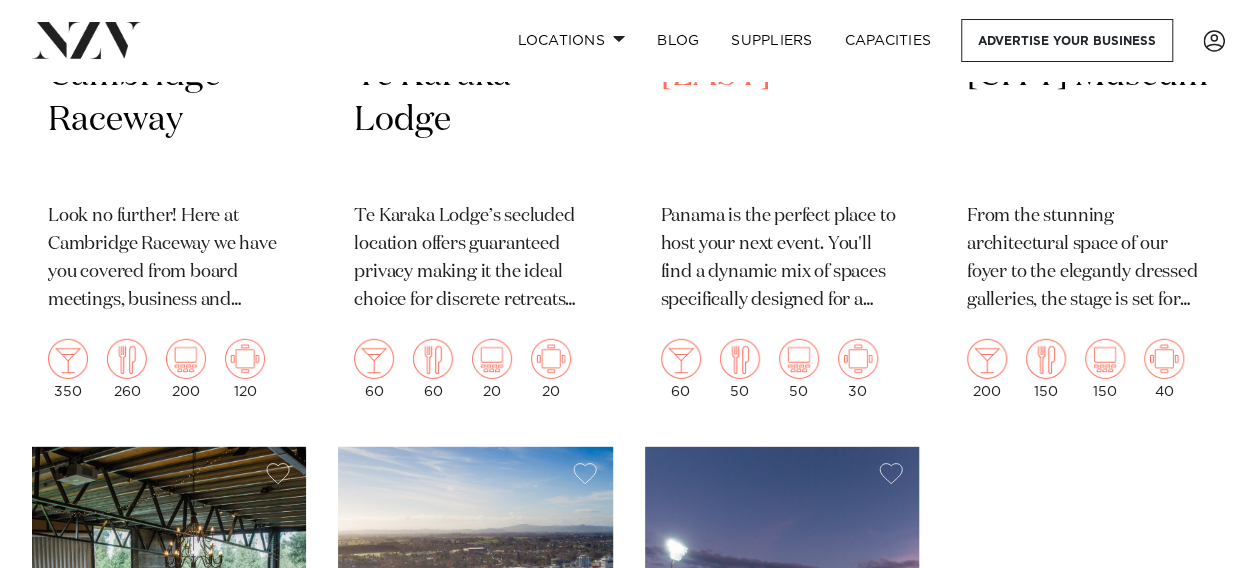 scroll, scrollTop: 2733, scrollLeft: 0, axis: vertical 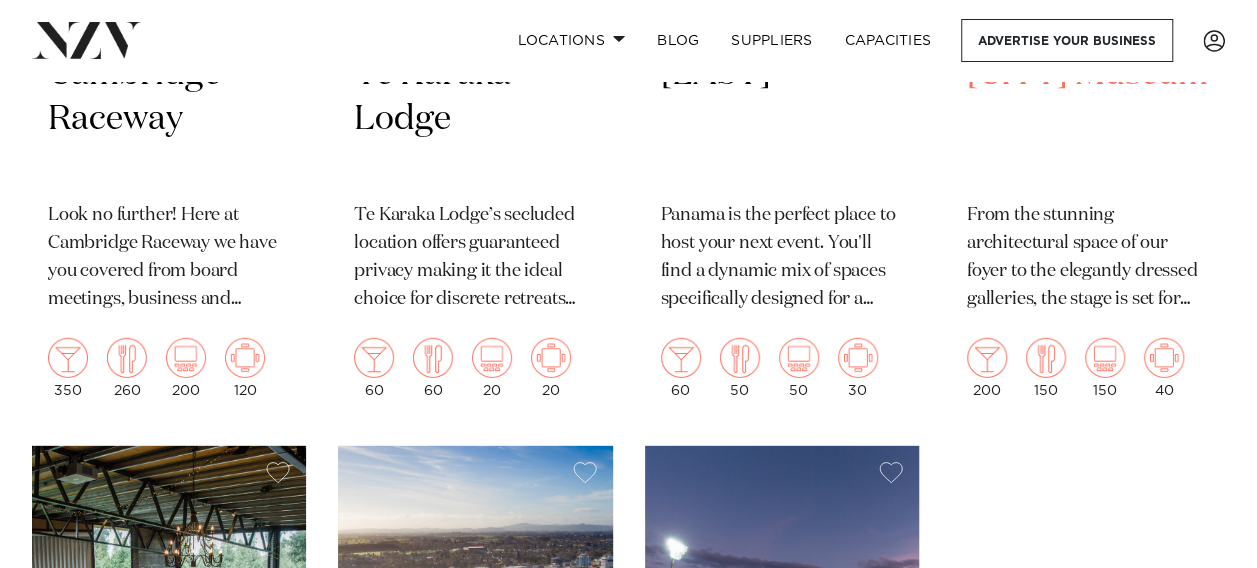 click on "Waikato Museum" at bounding box center [1088, 119] 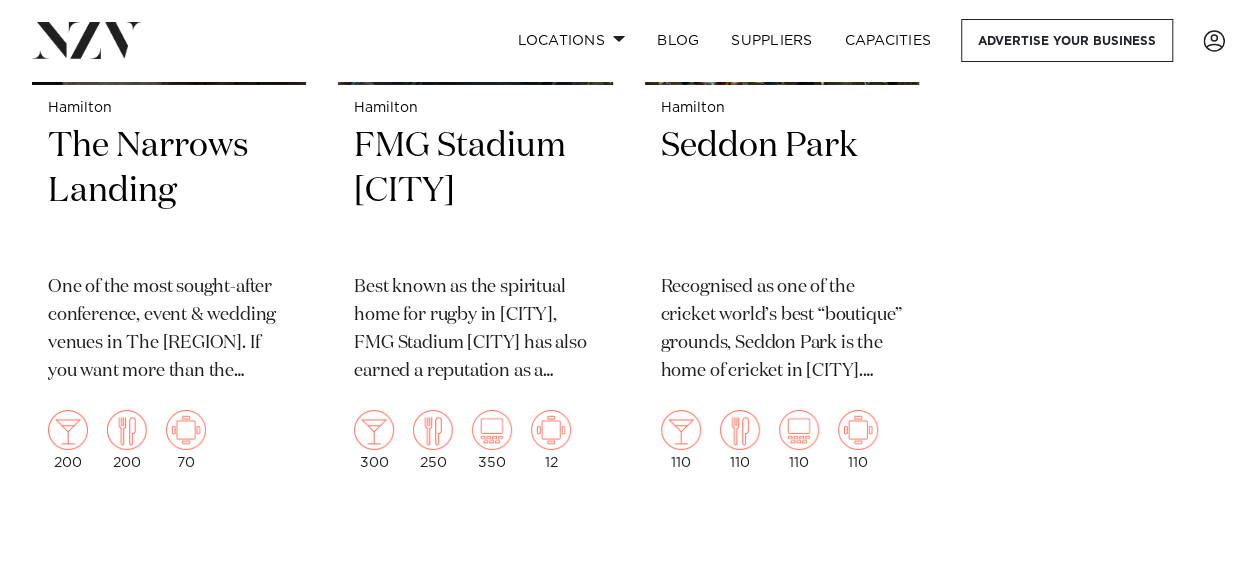 scroll, scrollTop: 3488, scrollLeft: 0, axis: vertical 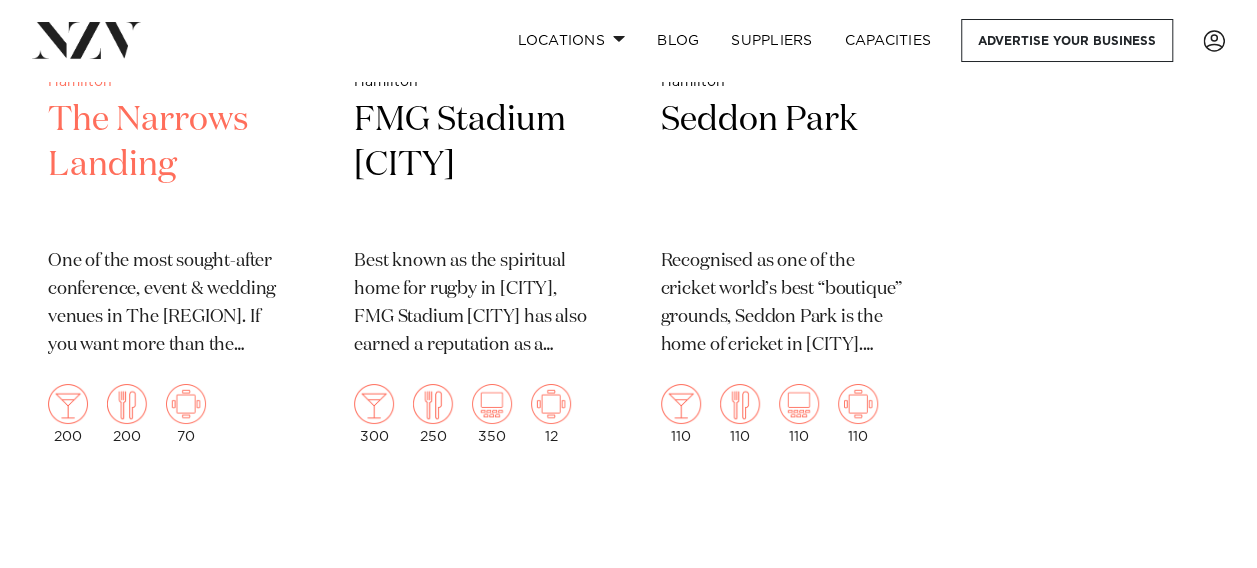 click on "The Narrows Landing" at bounding box center [169, 165] 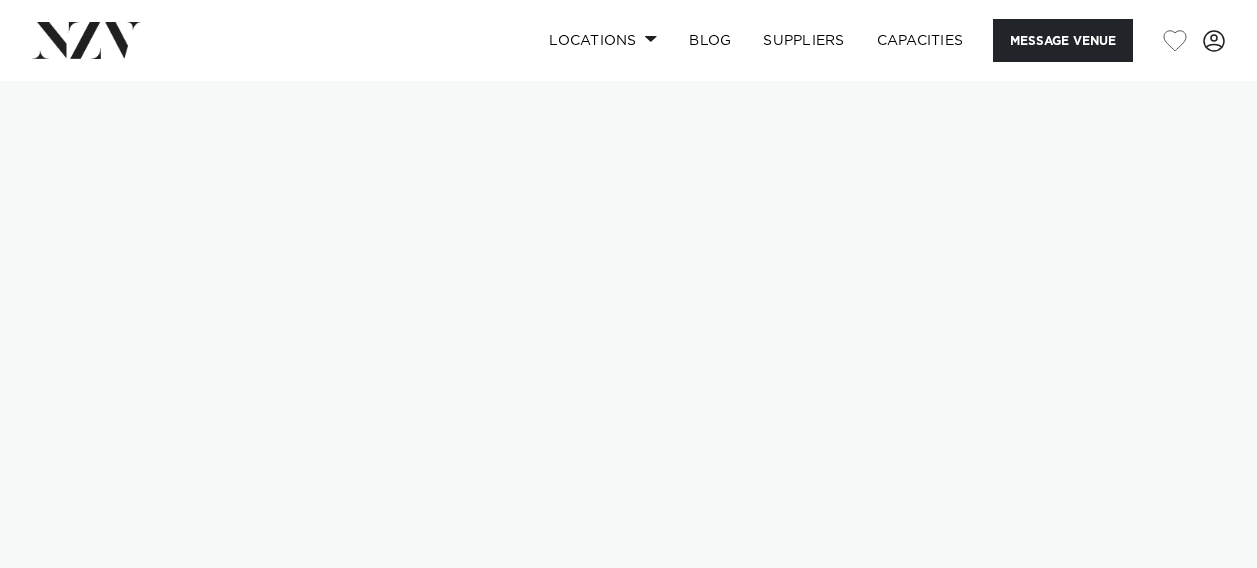 scroll, scrollTop: 0, scrollLeft: 0, axis: both 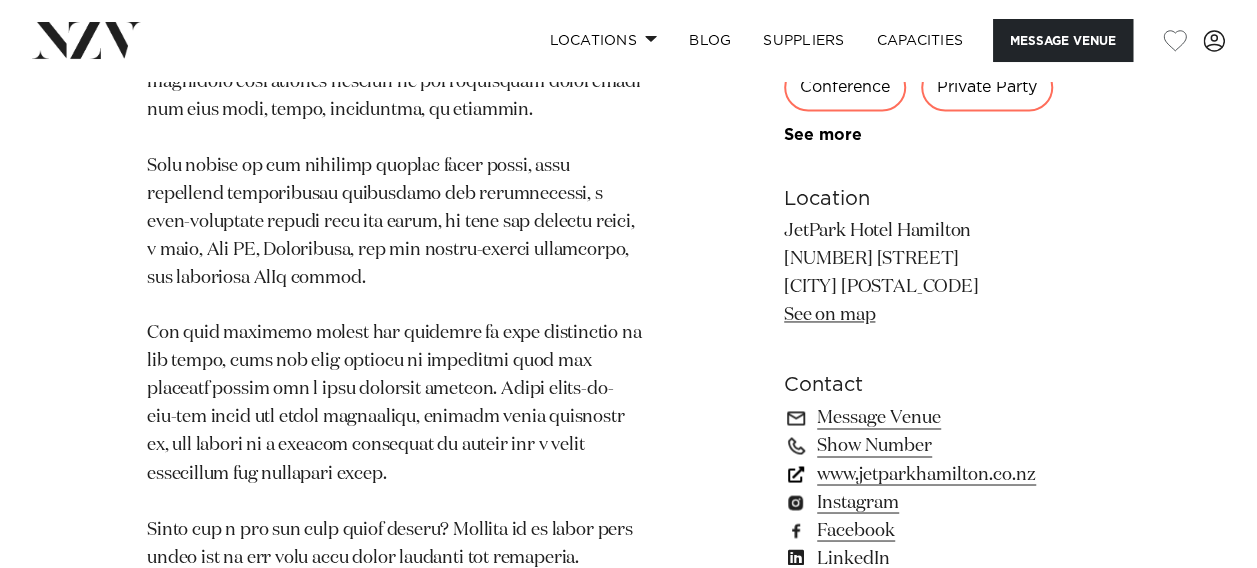 click on "www.jetparkhamilton.co.nz" at bounding box center (947, 473) 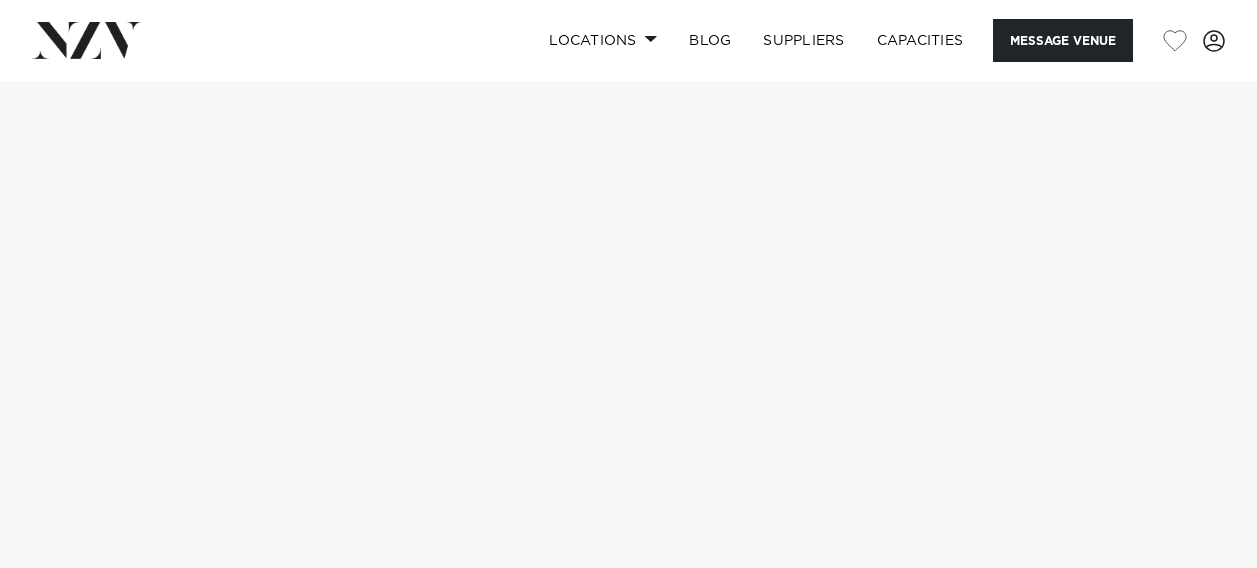 scroll, scrollTop: 0, scrollLeft: 0, axis: both 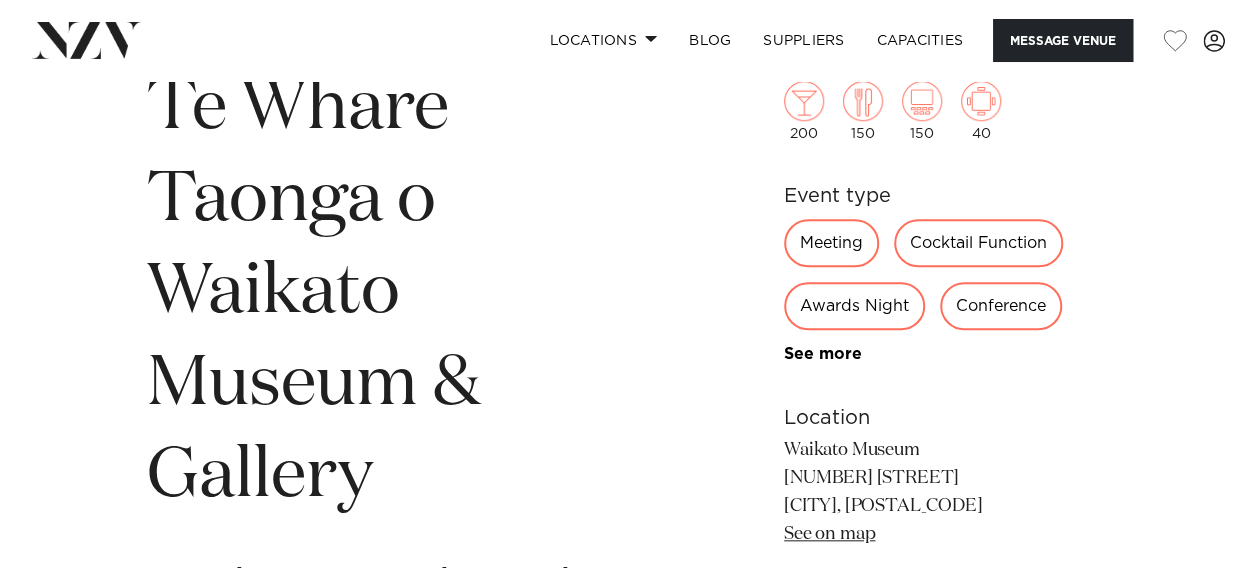 click on "Te Whare Taonga o Waikato Museum & Gallery" at bounding box center [394, 292] 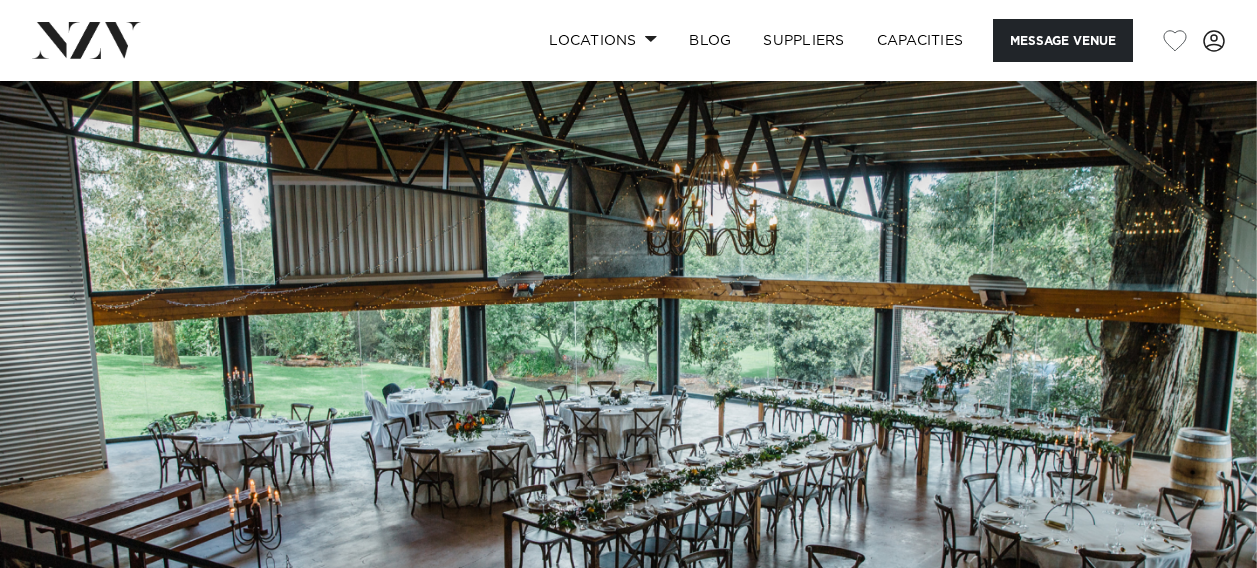 scroll, scrollTop: 0, scrollLeft: 0, axis: both 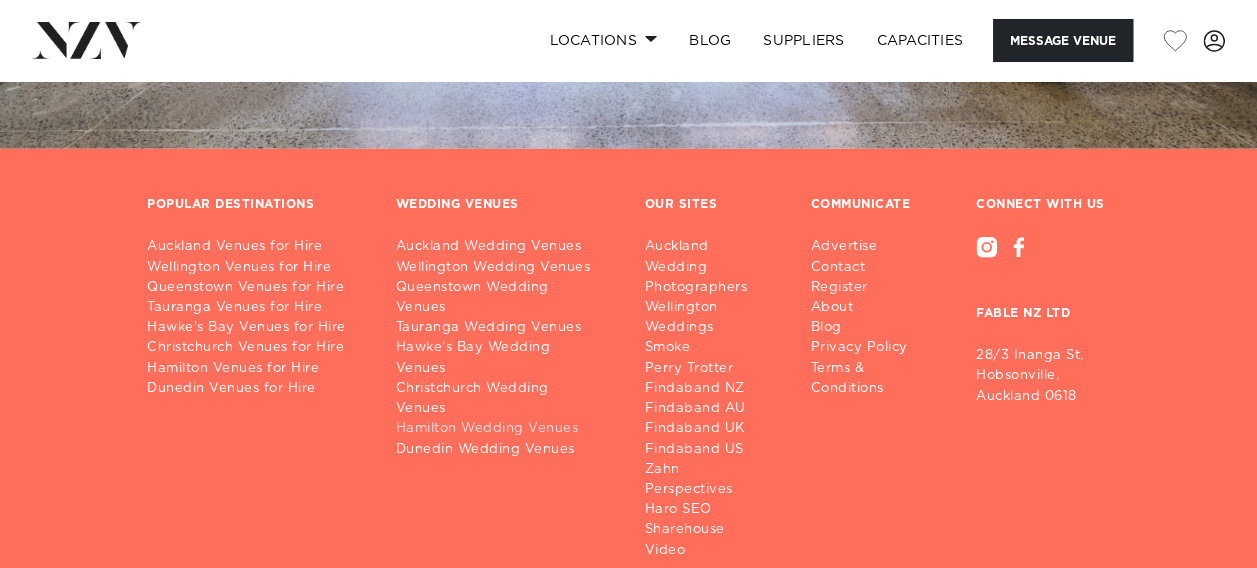 click on "Hamilton Wedding Venues" at bounding box center [504, 429] 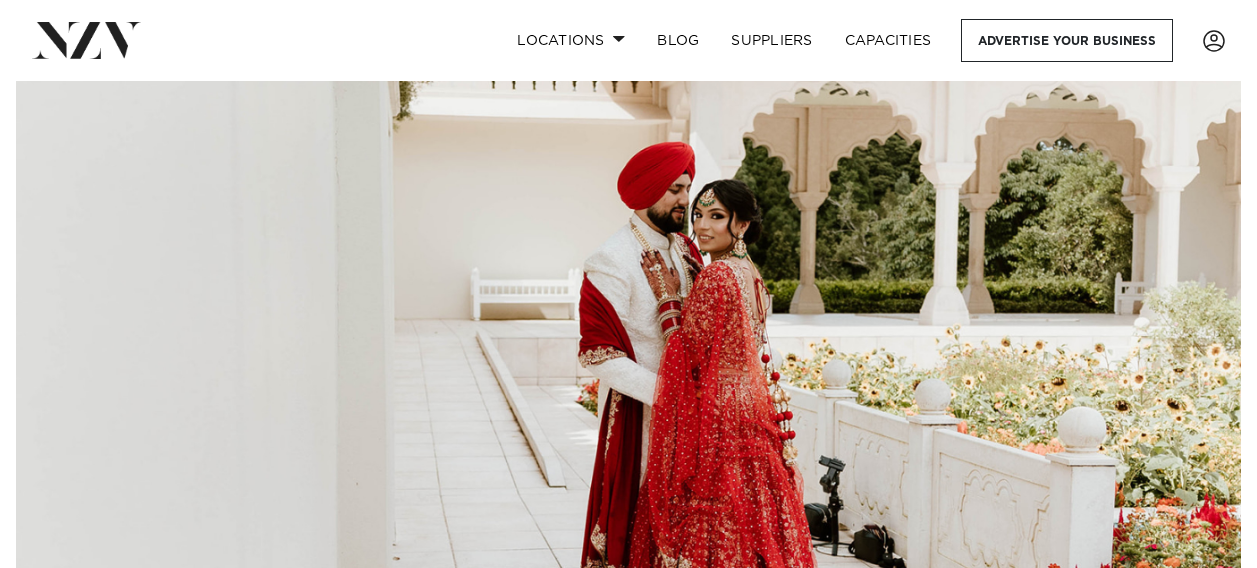 scroll, scrollTop: 0, scrollLeft: 0, axis: both 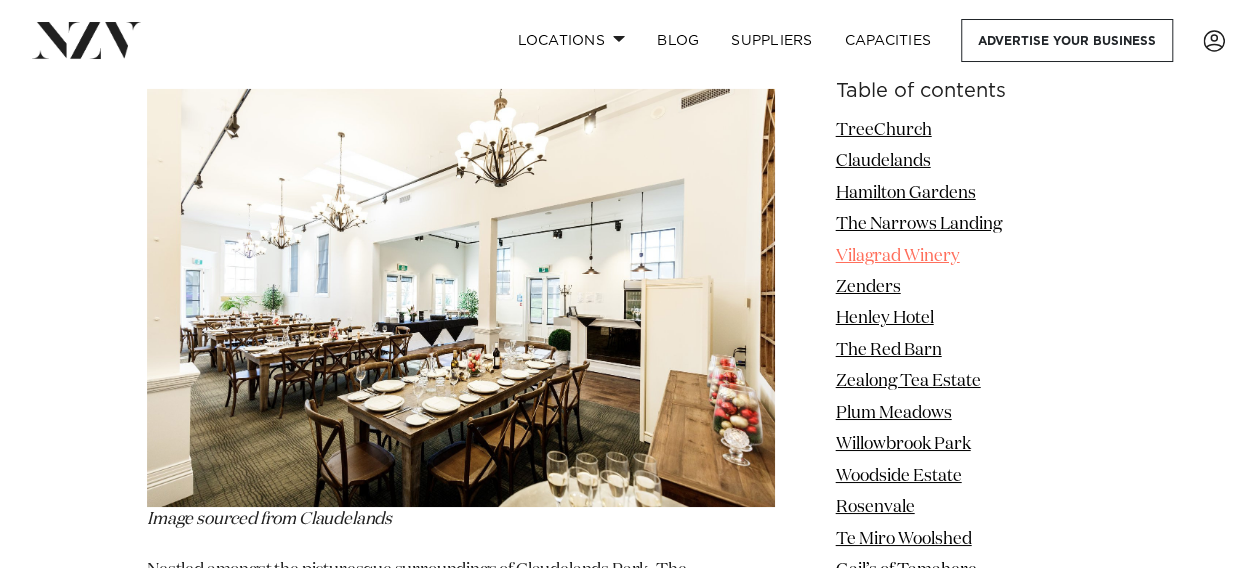 click on "Vilagrad Winery" at bounding box center (897, 256) 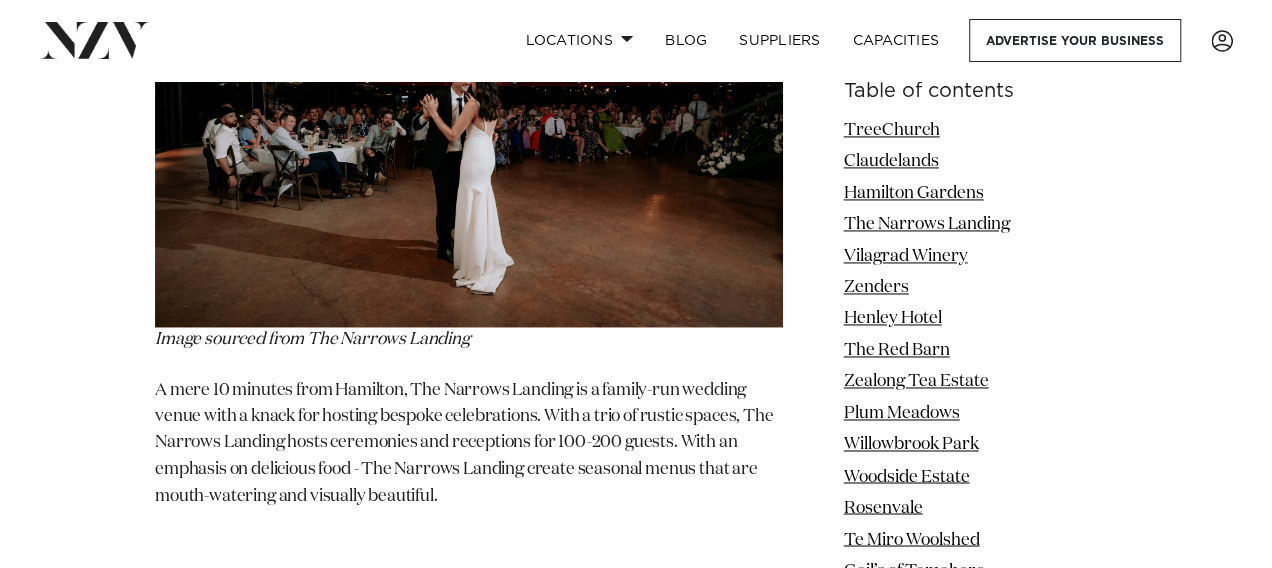 scroll, scrollTop: 5180, scrollLeft: 0, axis: vertical 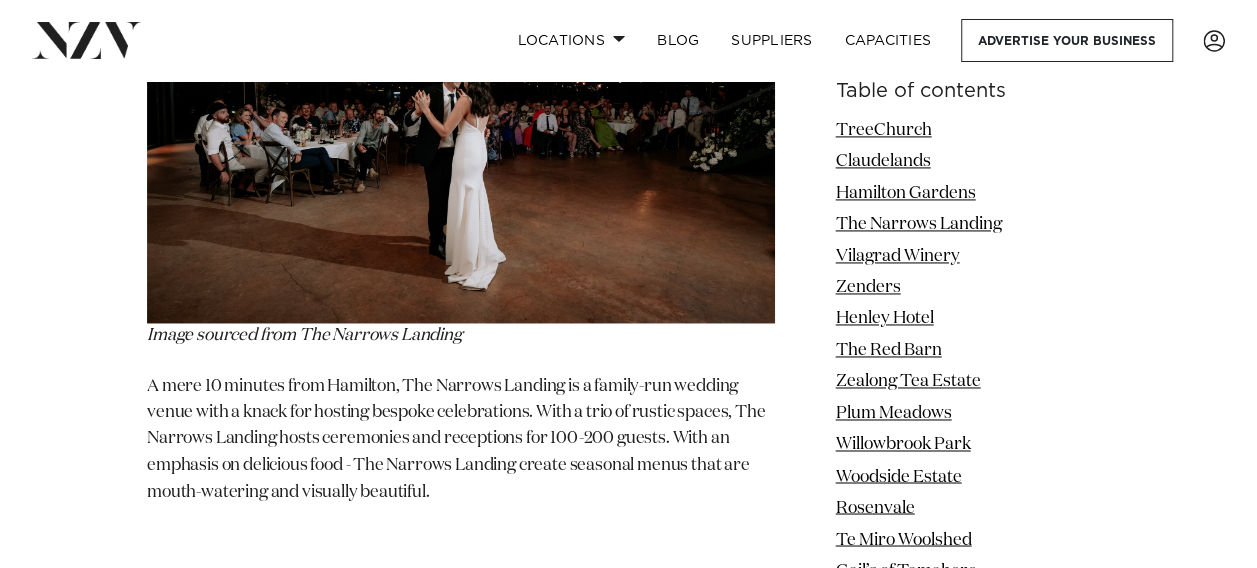 click at bounding box center [461, 892] 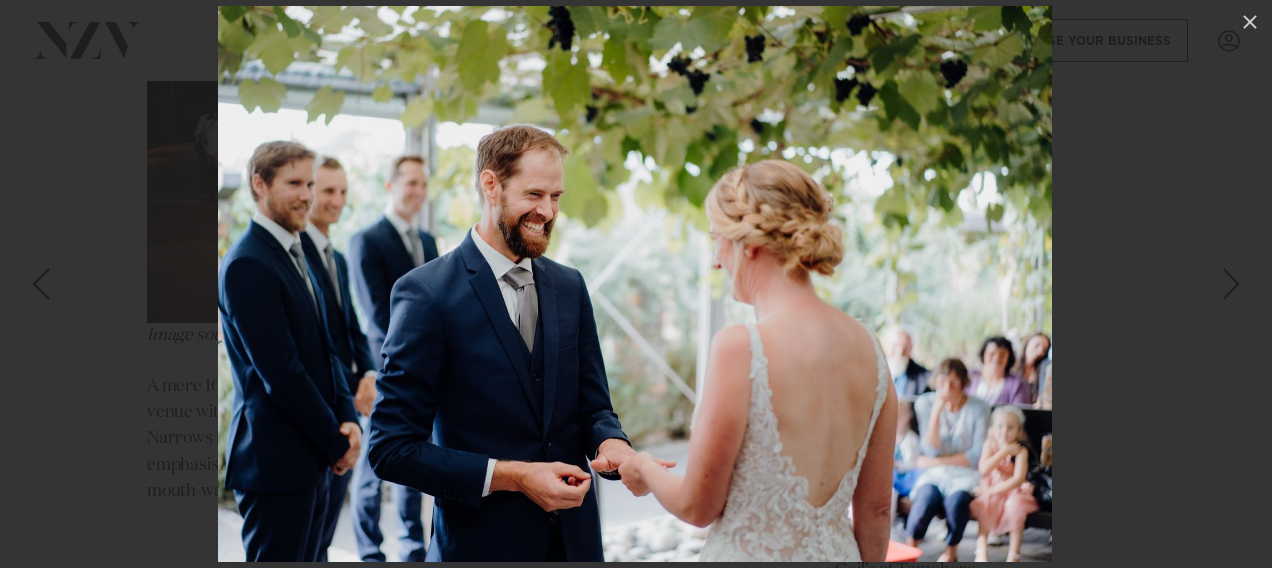 click at bounding box center (635, 284) 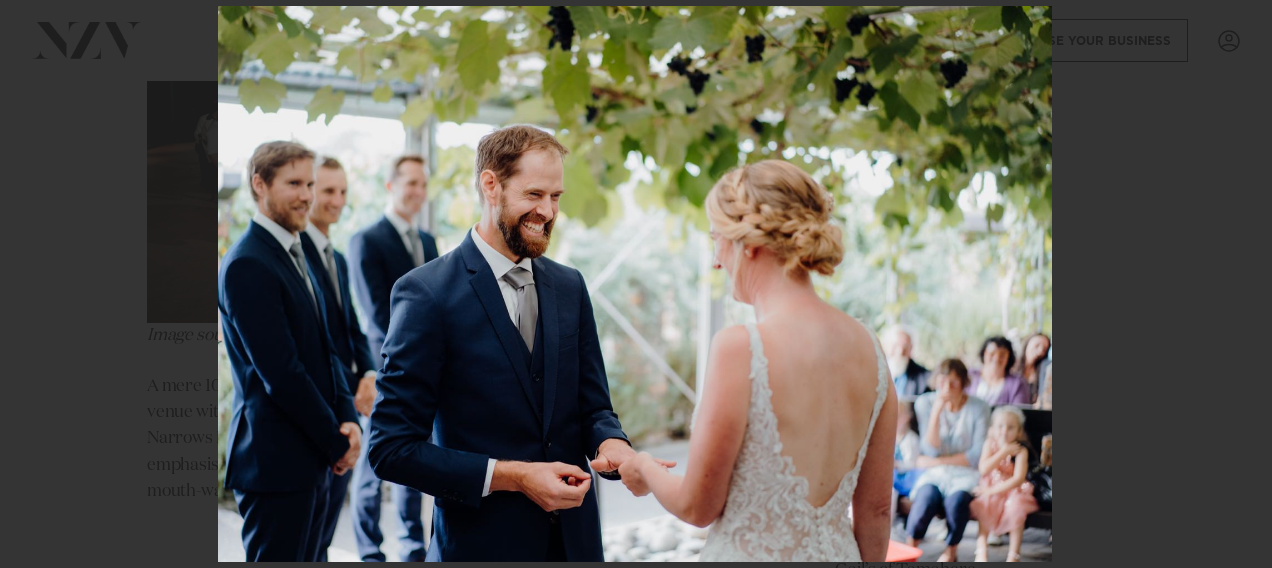 click at bounding box center [636, 284] 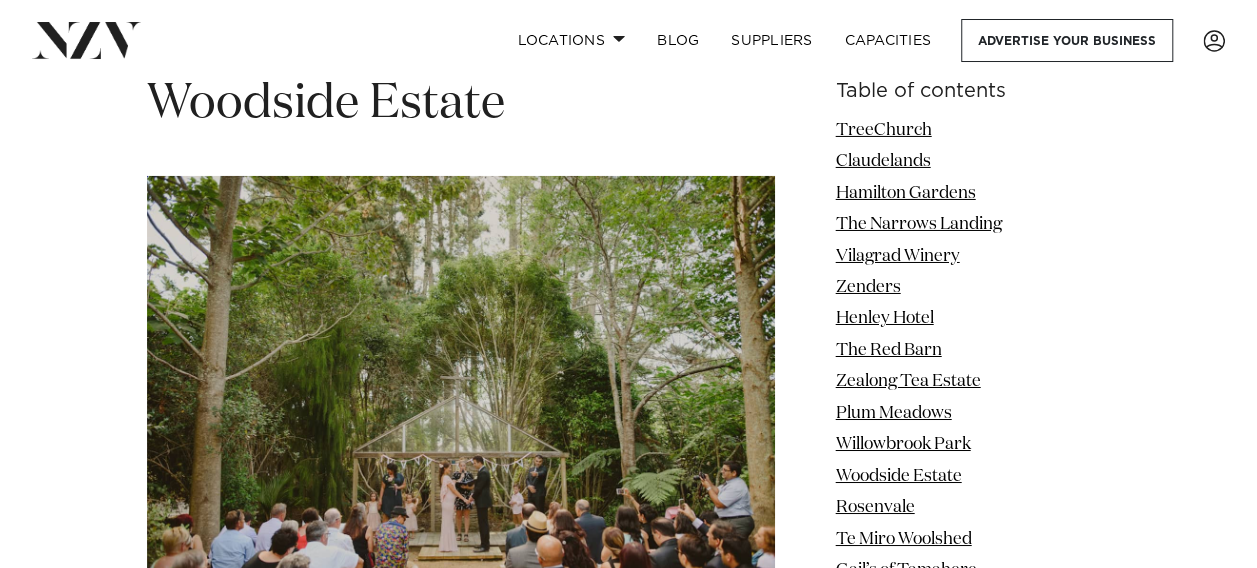 scroll, scrollTop: 10935, scrollLeft: 0, axis: vertical 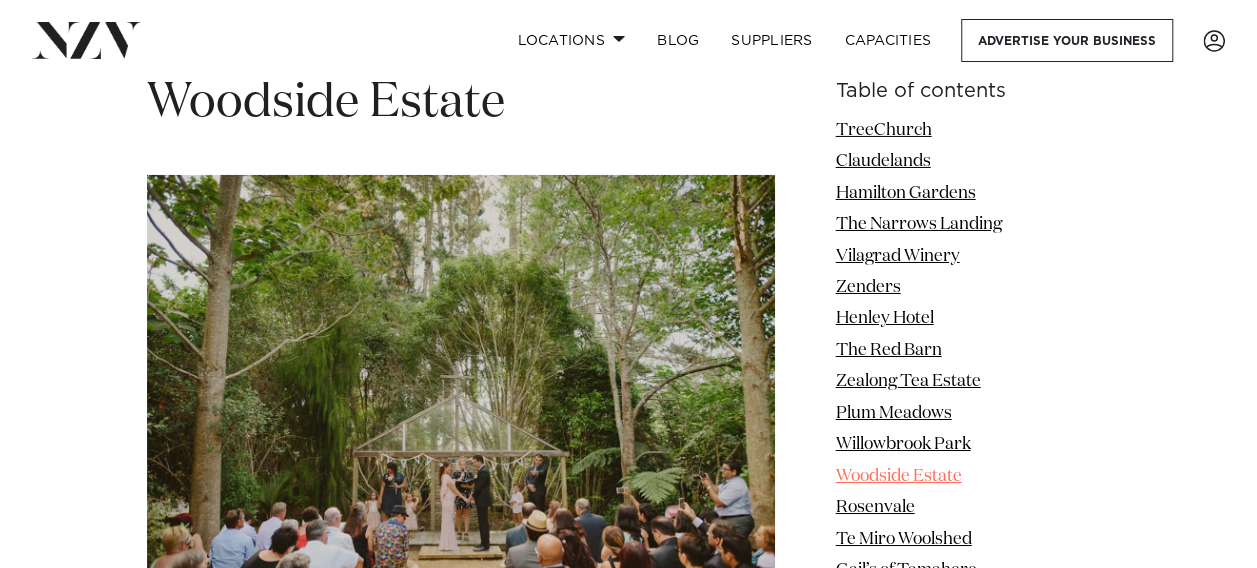 click on "Woodside Estate" at bounding box center [898, 476] 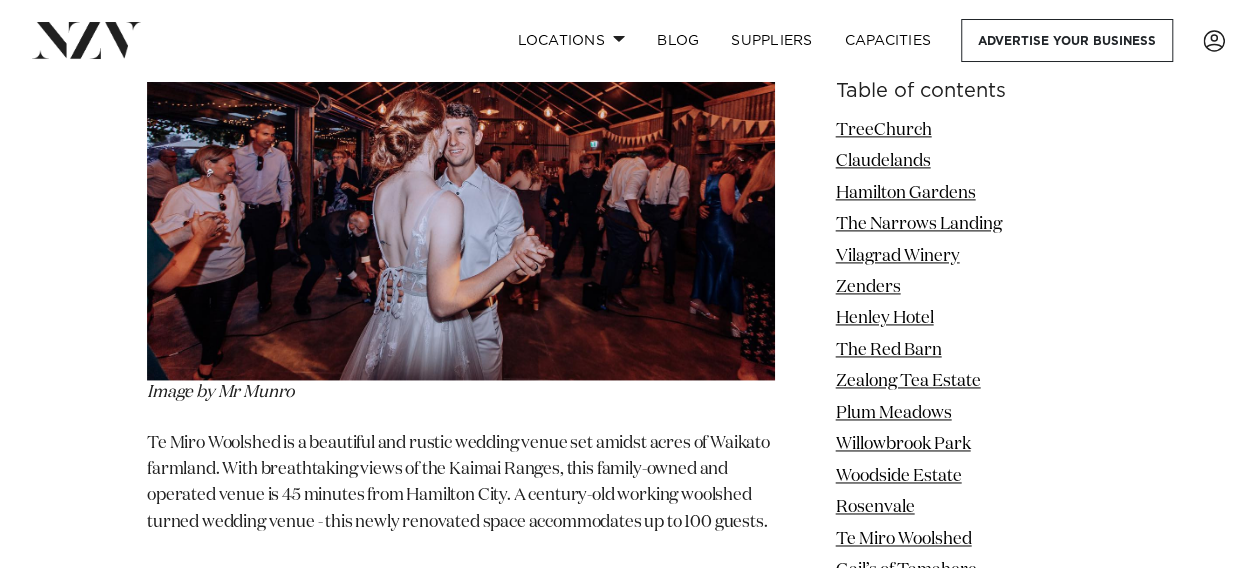 scroll, scrollTop: 12592, scrollLeft: 0, axis: vertical 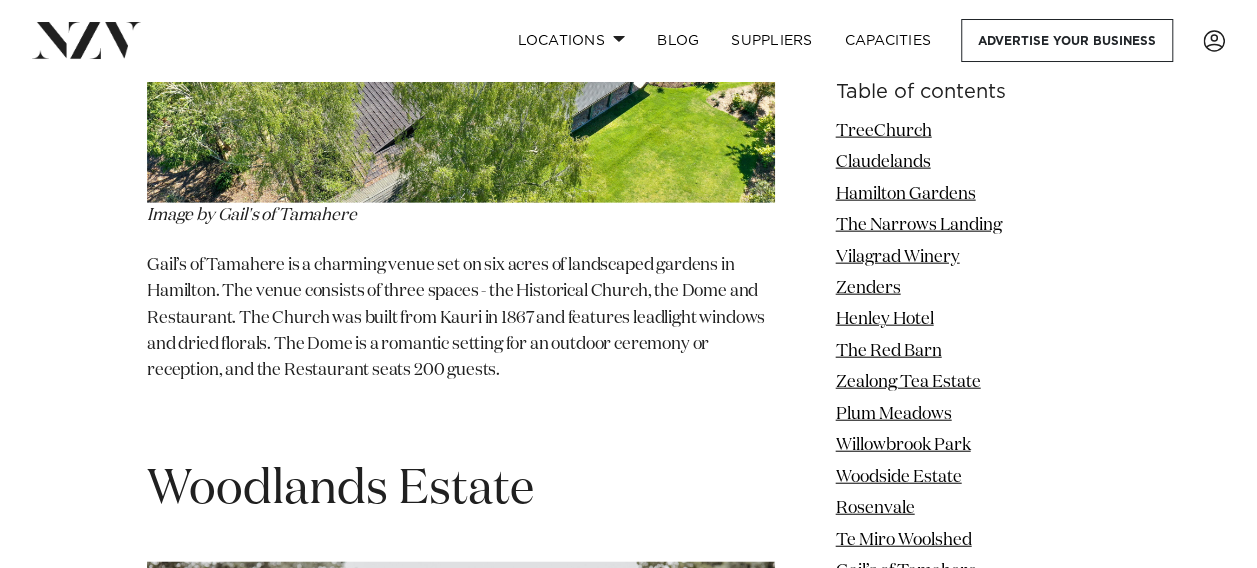 click on "Breathtaking Riverside Venues in Hamilton
One of the most defining aspects of Hamilton and the entire Waikato Region is the Waikato River. As the longest river in all of New Zealand, it comes as no surprise that Hamilton is as proud of it as they are, with its deep blue waters and serene nature. There are several venues in Hamilton that are lucky enough to overlook the Waikato River, which is definitely something to boast about. You can host your Hamilton event with views of the water drifting by, with your guests able to go for strolls along its banks or even dine in the sunshine nearby. If you’re looking for our comprehensive guide on Hamilton venues, you can find it here." at bounding box center [308, 1665] 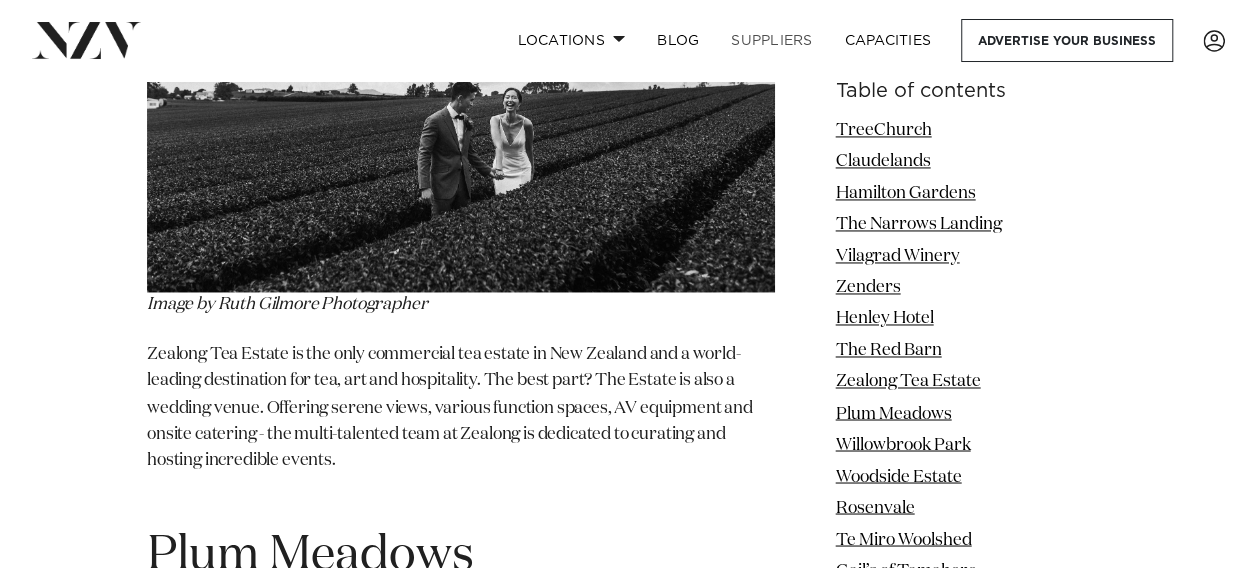 scroll, scrollTop: 9016, scrollLeft: 0, axis: vertical 